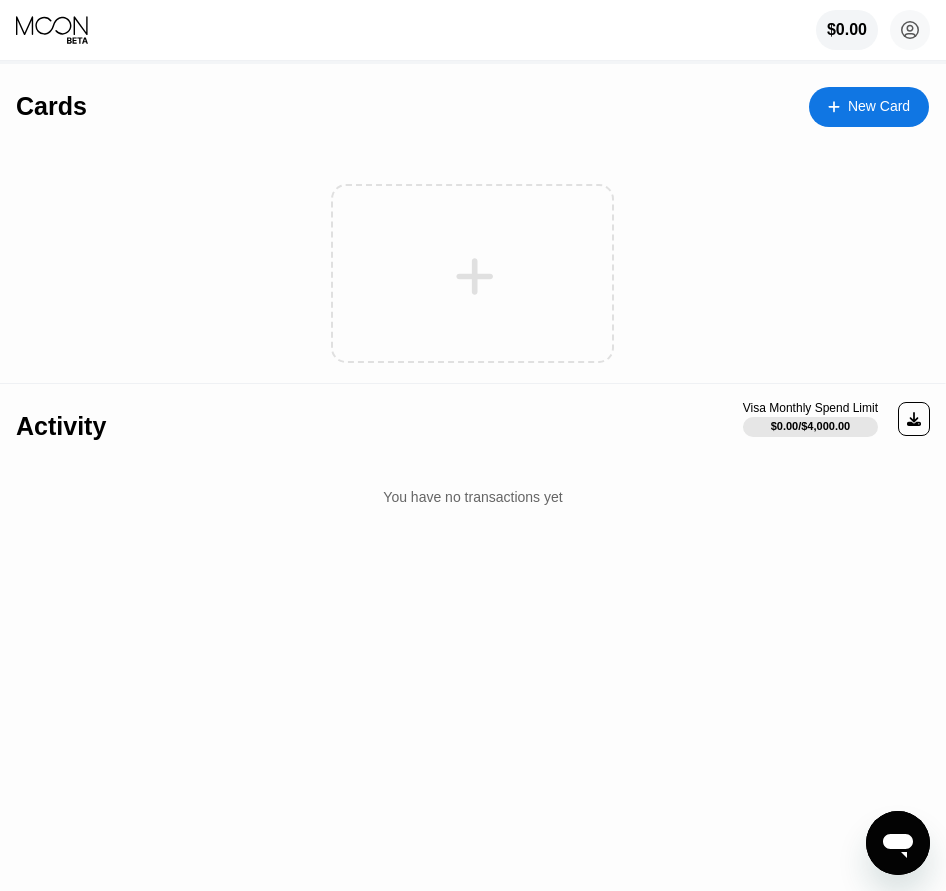 scroll, scrollTop: 0, scrollLeft: 0, axis: both 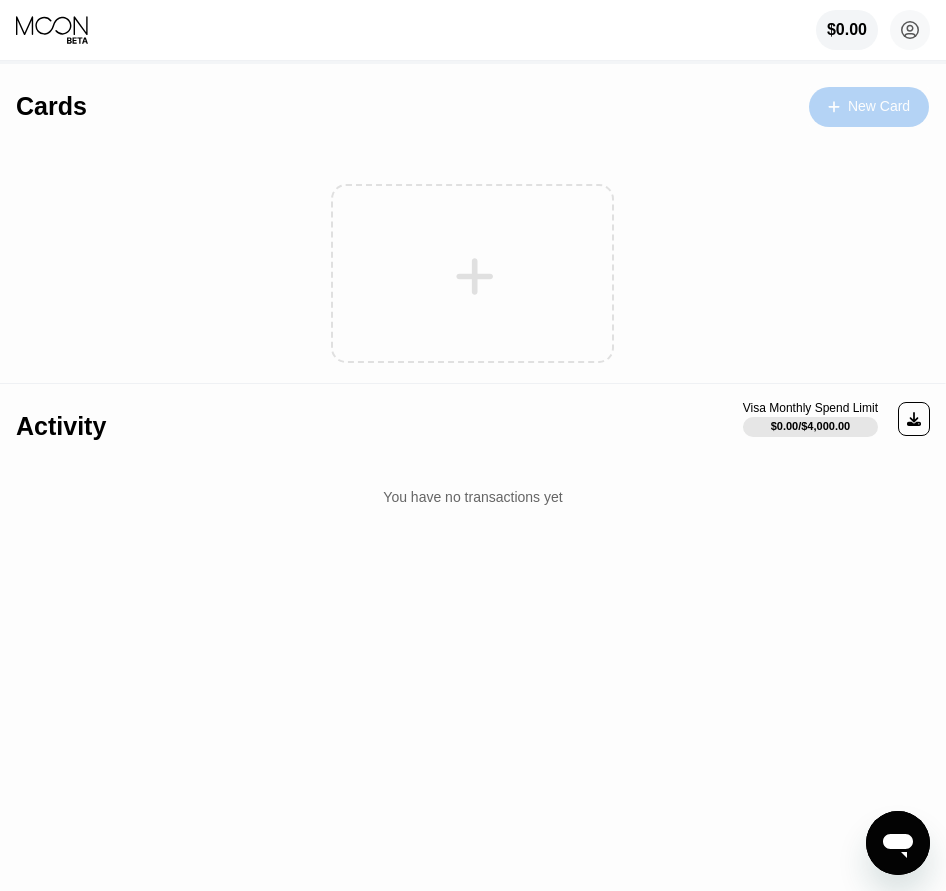 click 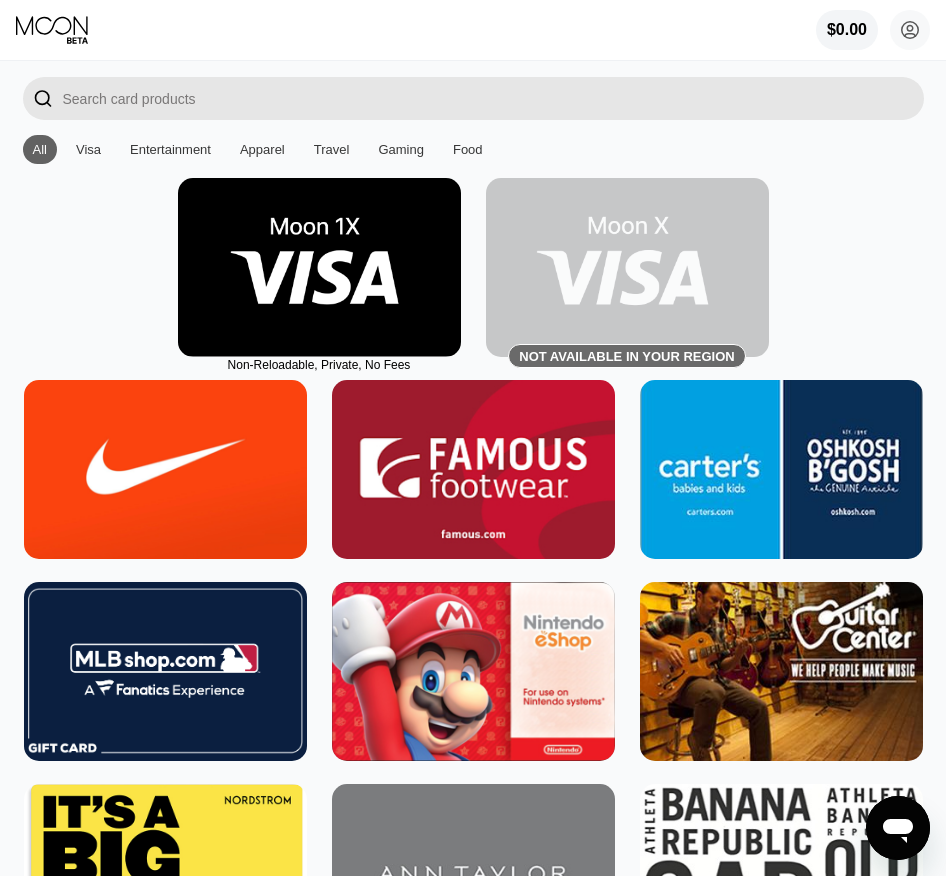 scroll, scrollTop: 0, scrollLeft: 0, axis: both 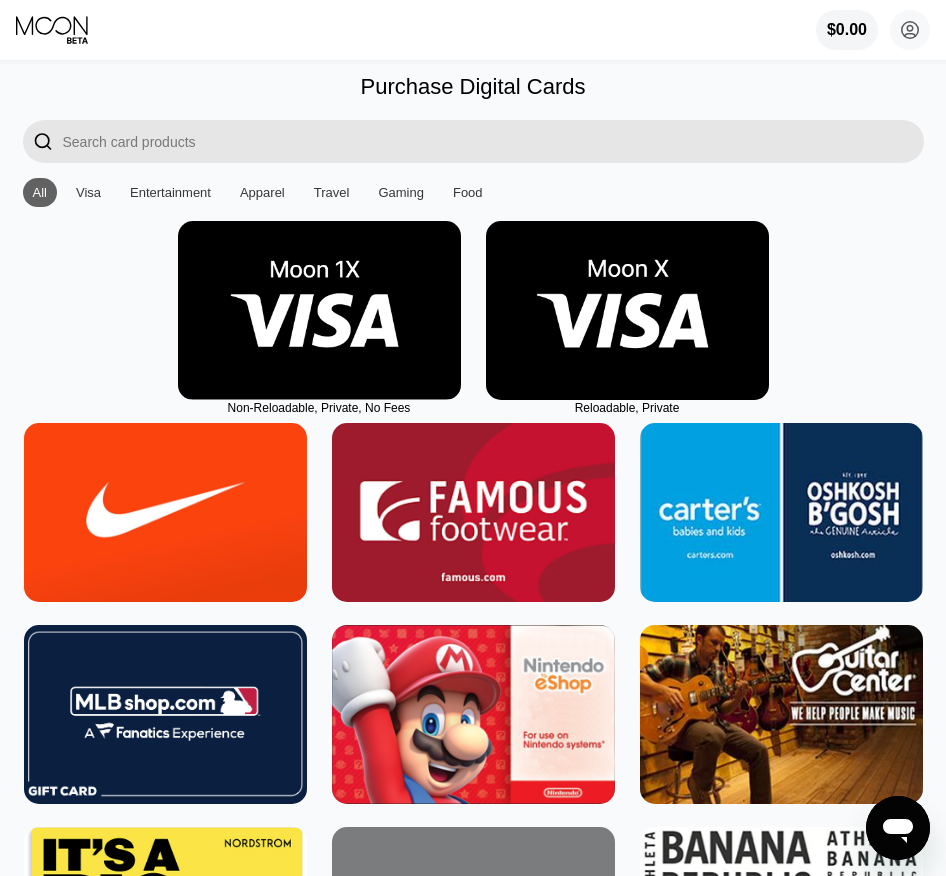 click at bounding box center [627, 310] 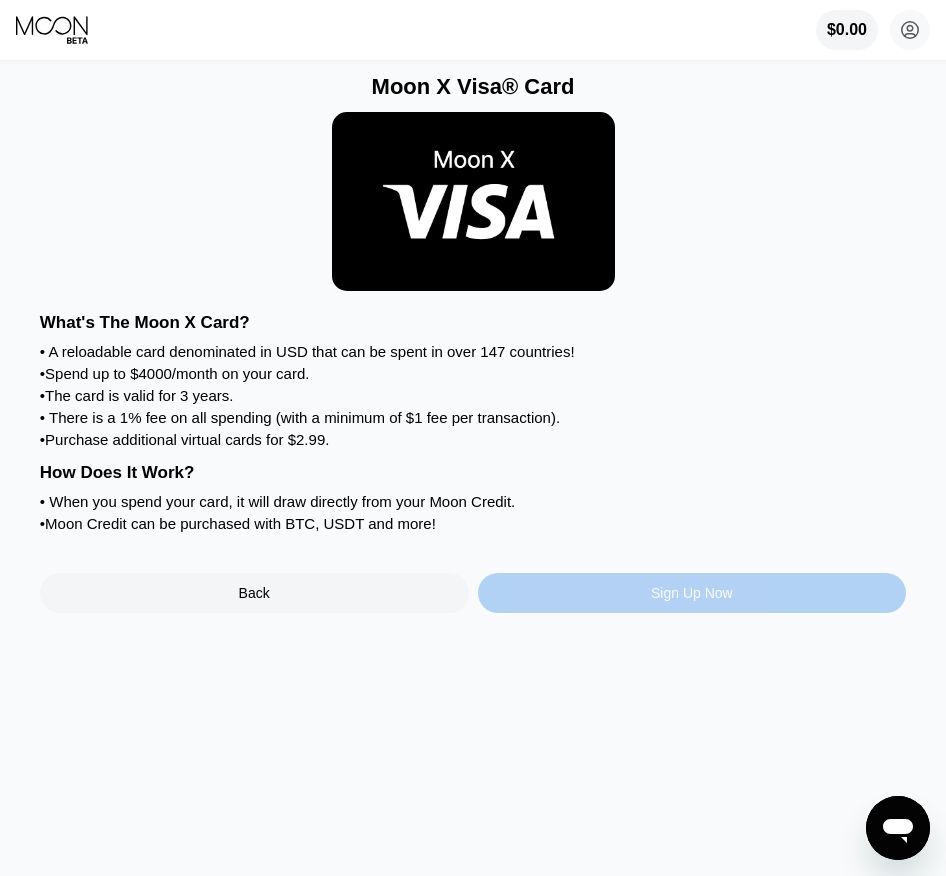 click on "Sign Up Now" at bounding box center (692, 593) 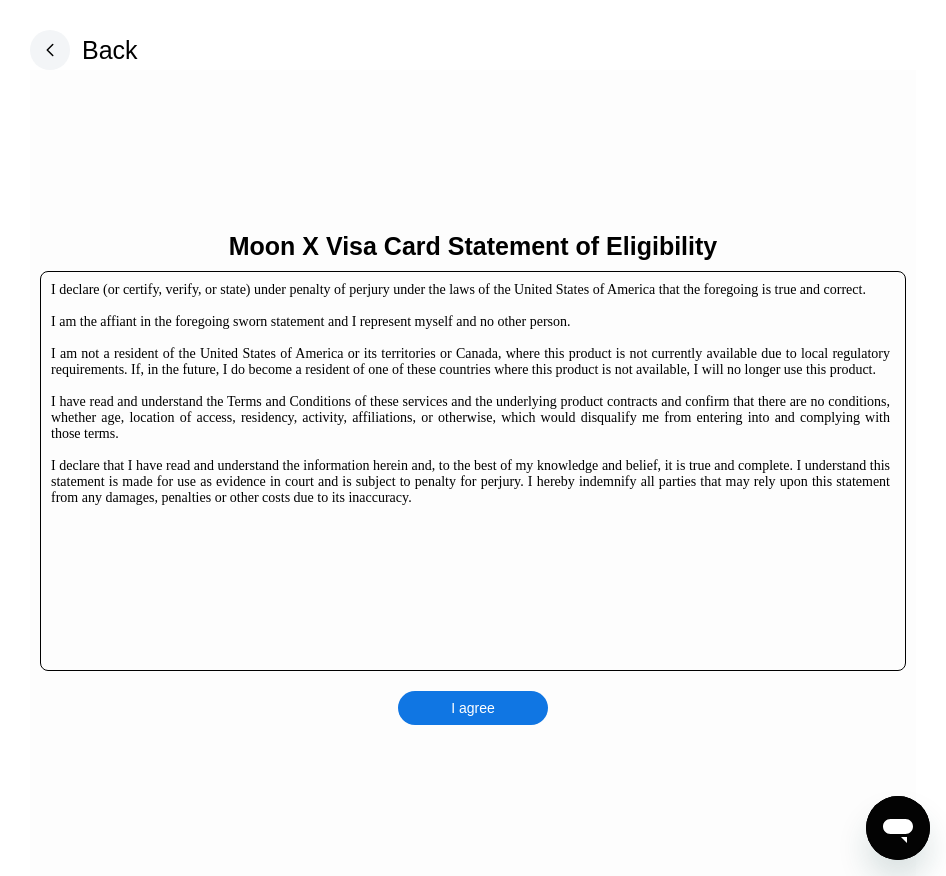 scroll, scrollTop: 486, scrollLeft: 0, axis: vertical 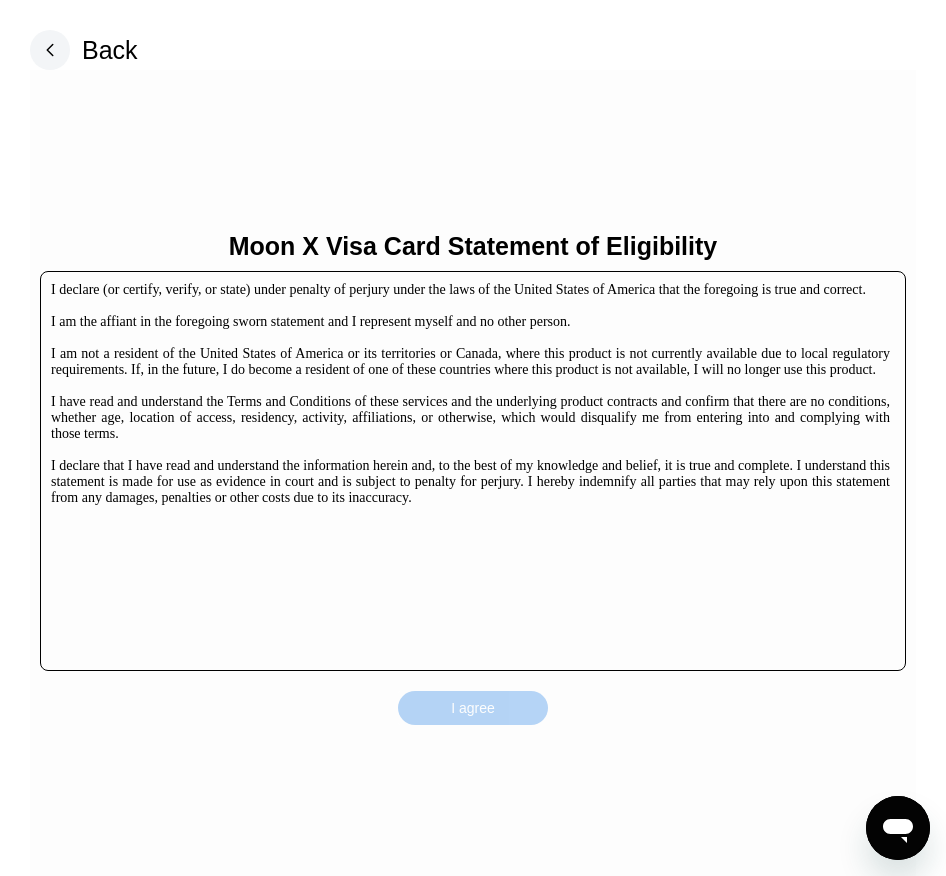 click on "I agree" at bounding box center (473, 708) 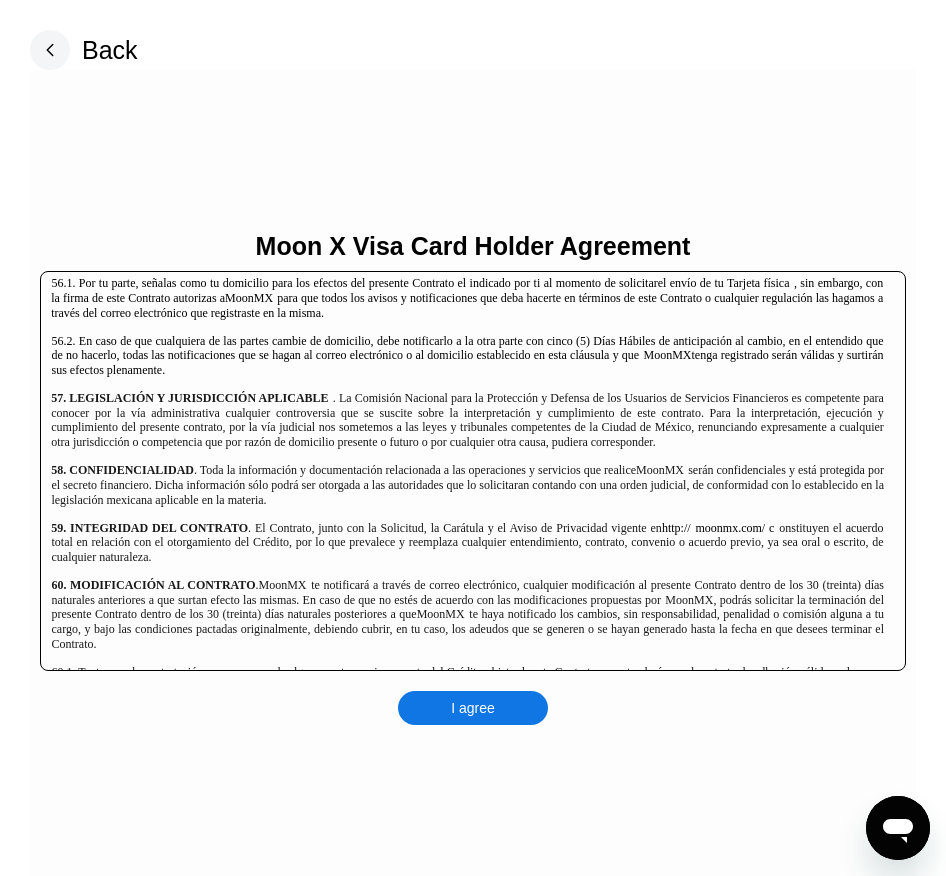 scroll, scrollTop: 11182, scrollLeft: 0, axis: vertical 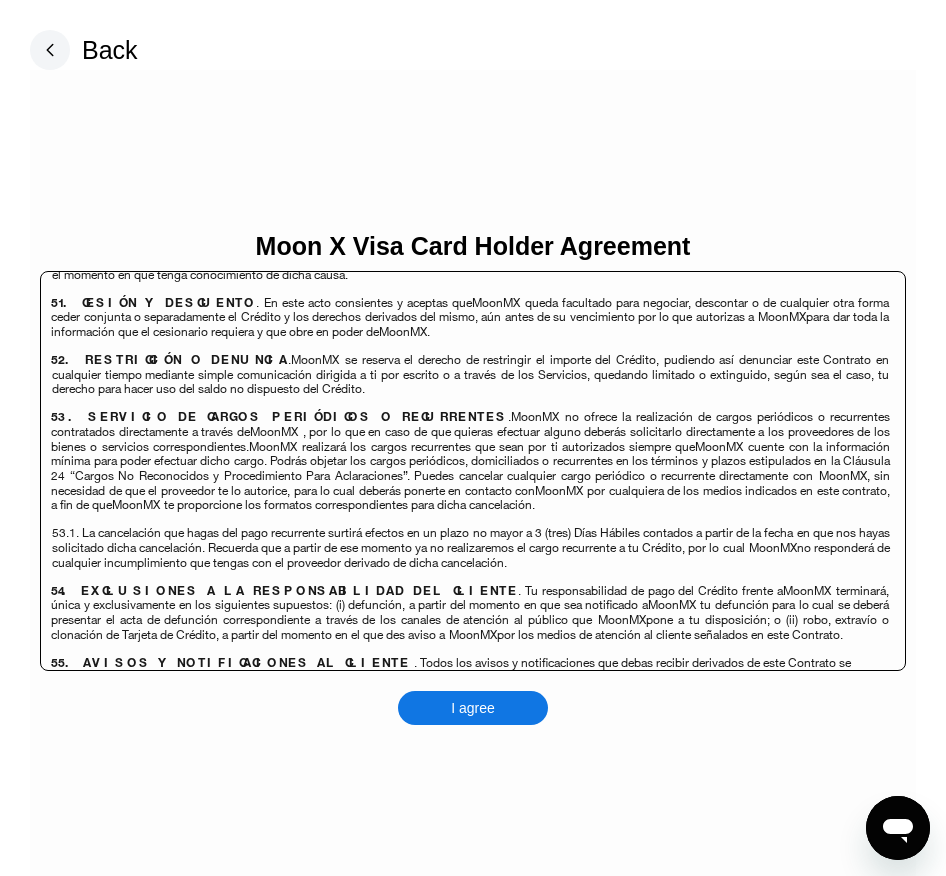 click on "I agree" at bounding box center (473, 708) 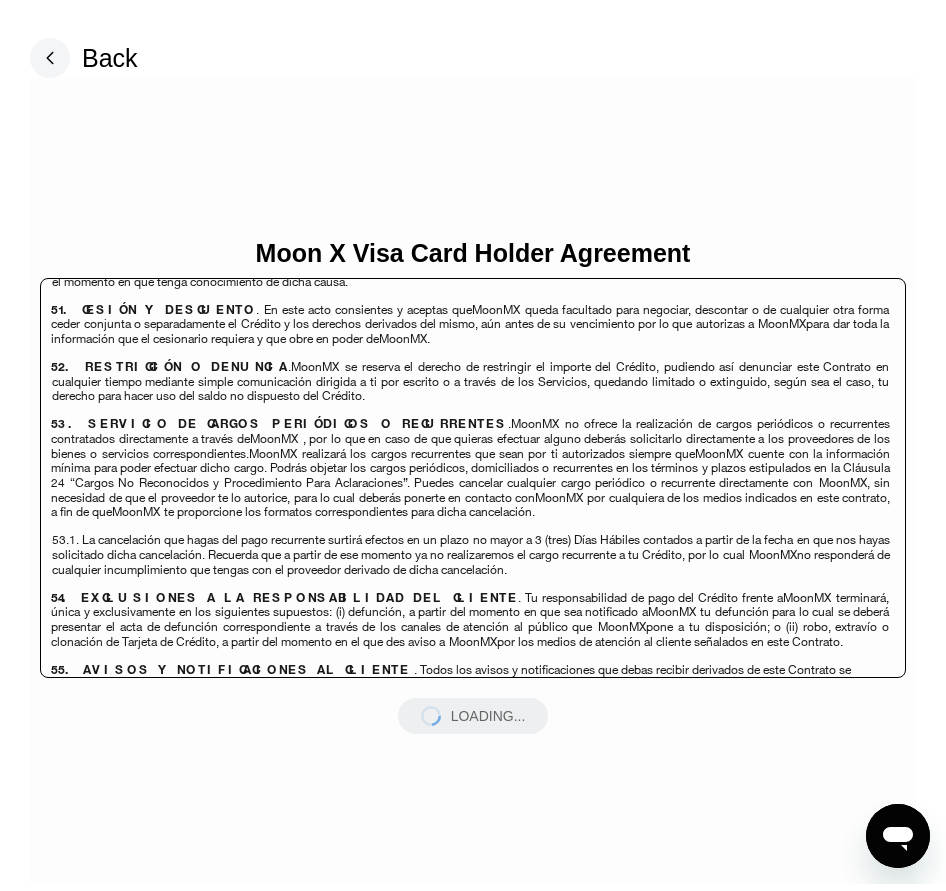 scroll, scrollTop: 0, scrollLeft: 0, axis: both 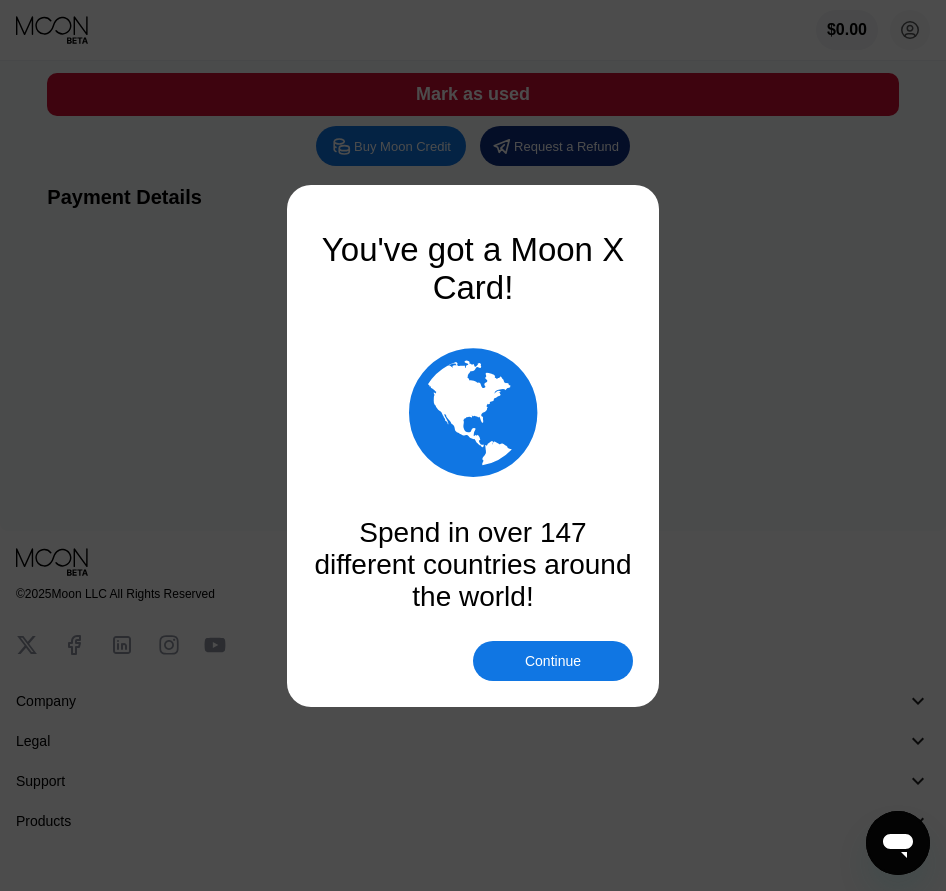 click on "Continue" at bounding box center (553, 661) 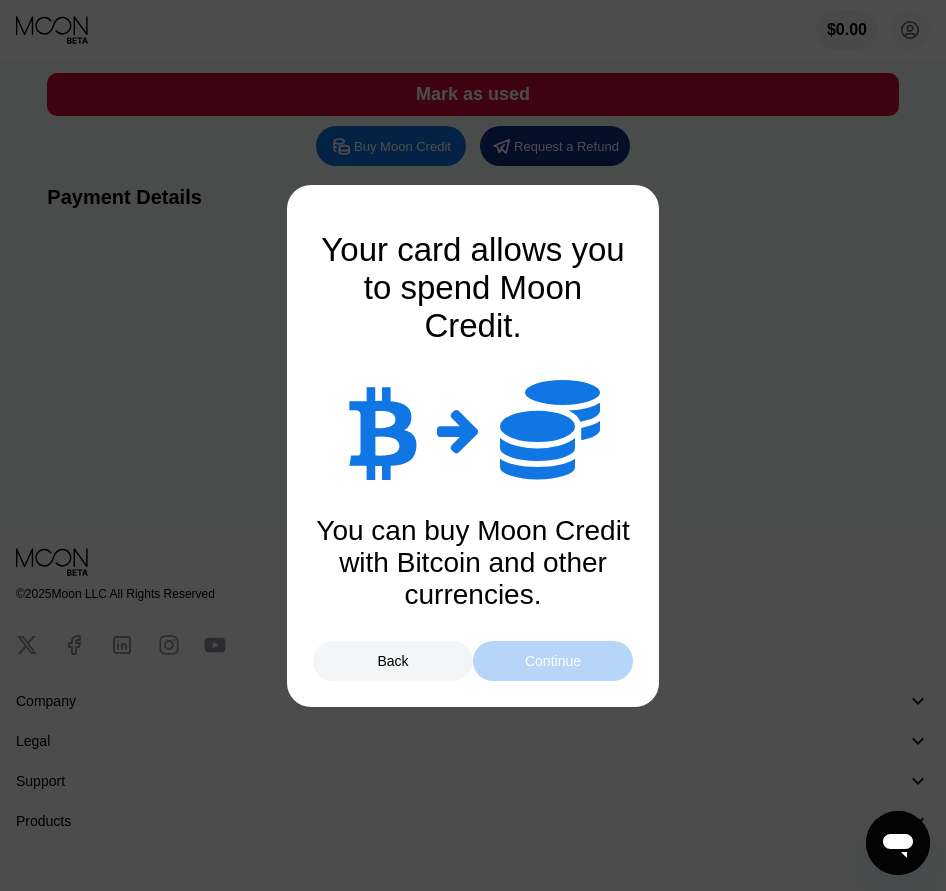 click on "Continue" at bounding box center (553, 661) 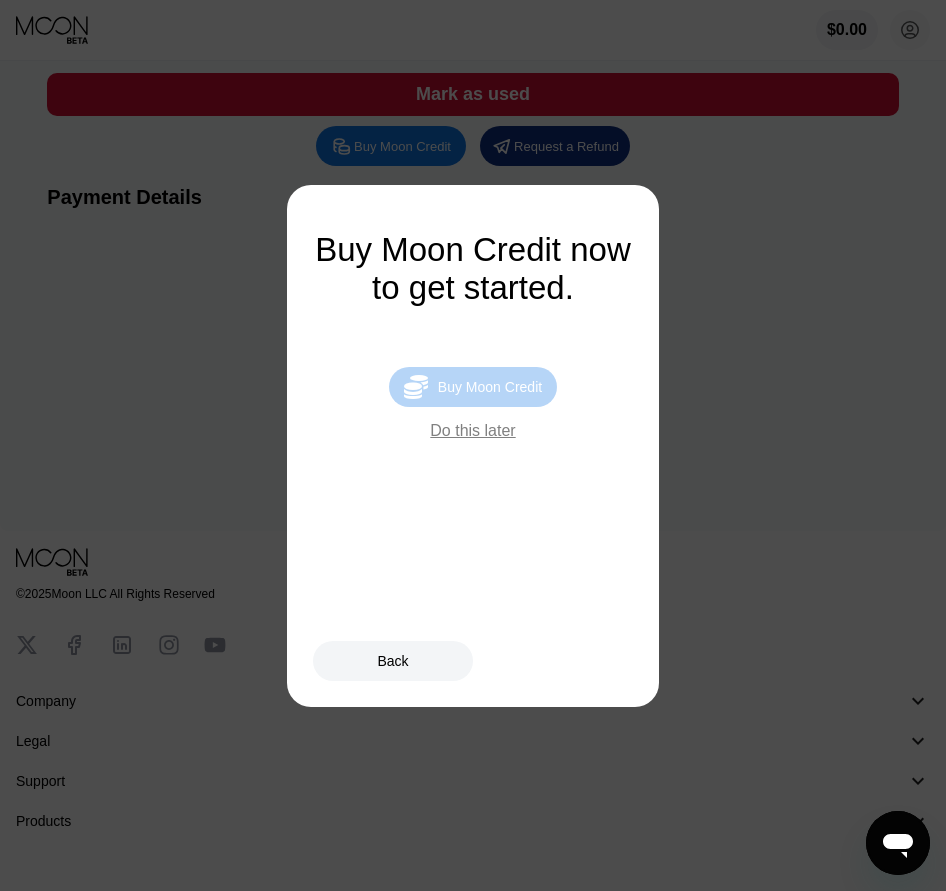click on "Buy Moon Credit" at bounding box center (490, 387) 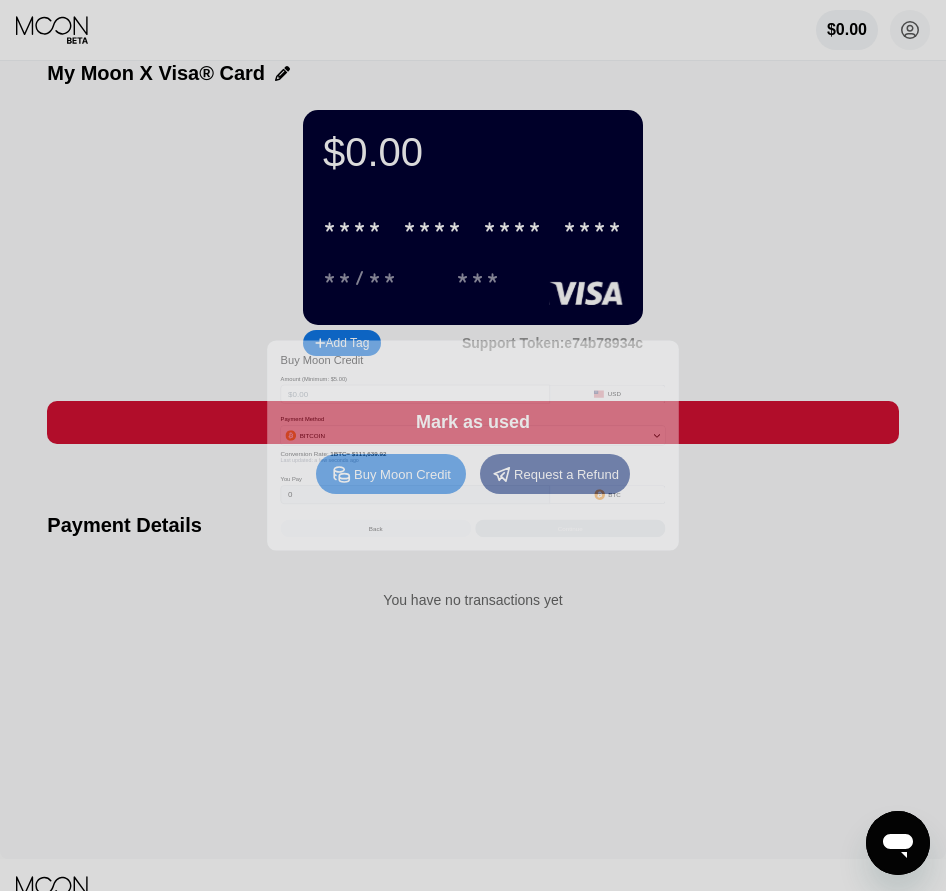 scroll, scrollTop: 0, scrollLeft: 0, axis: both 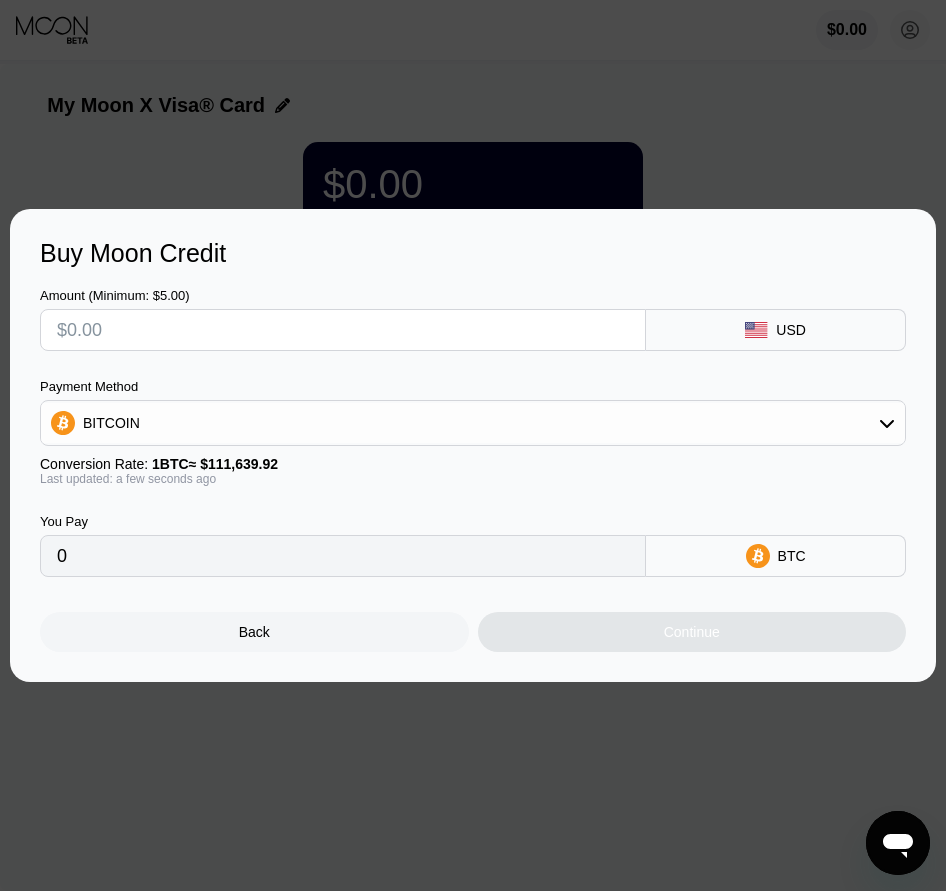 click at bounding box center (343, 330) 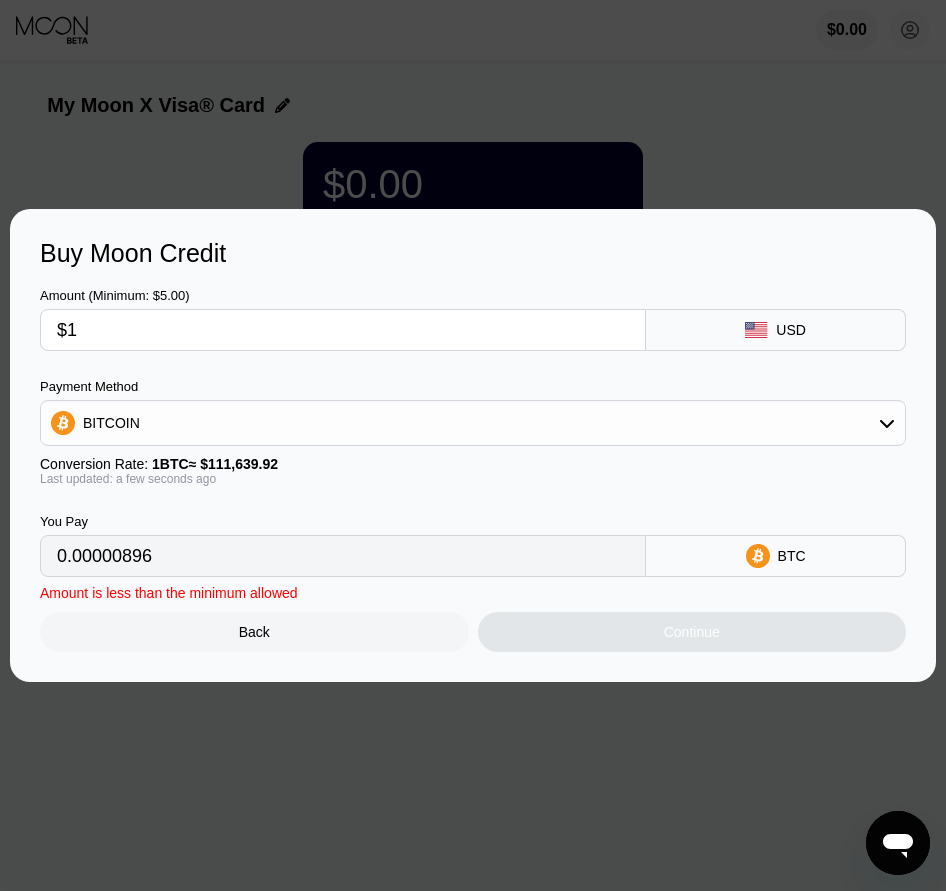 type on "0.00000896" 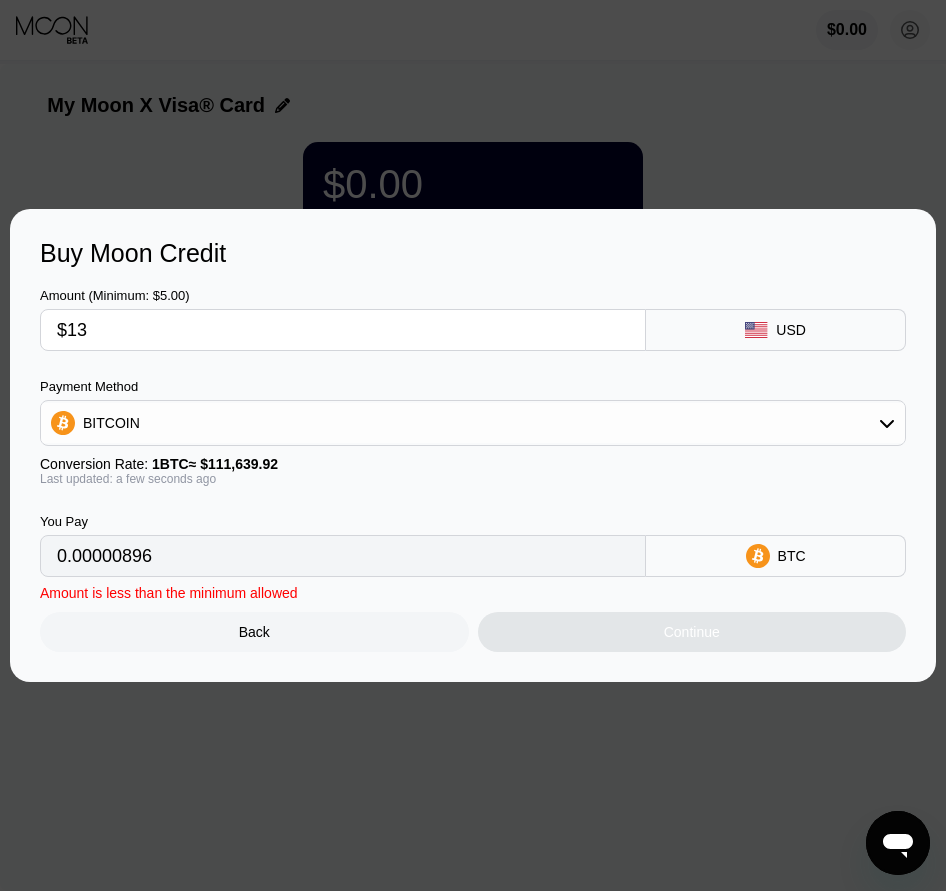 type on "0.00011645" 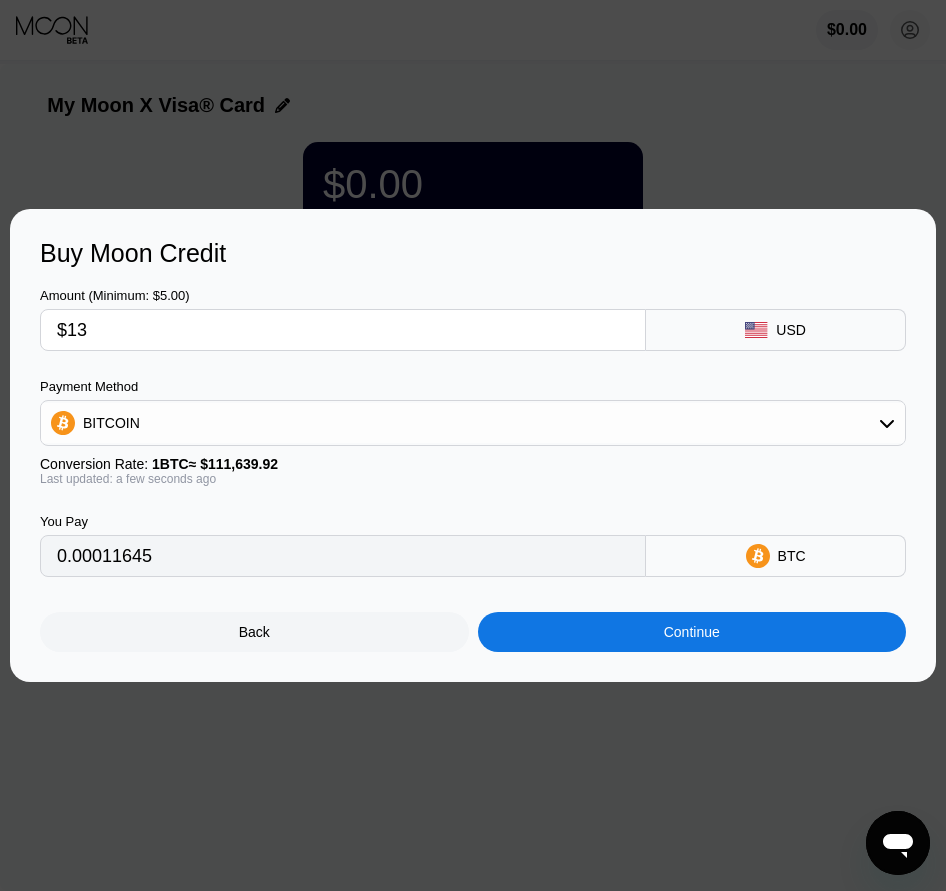 type on "$13" 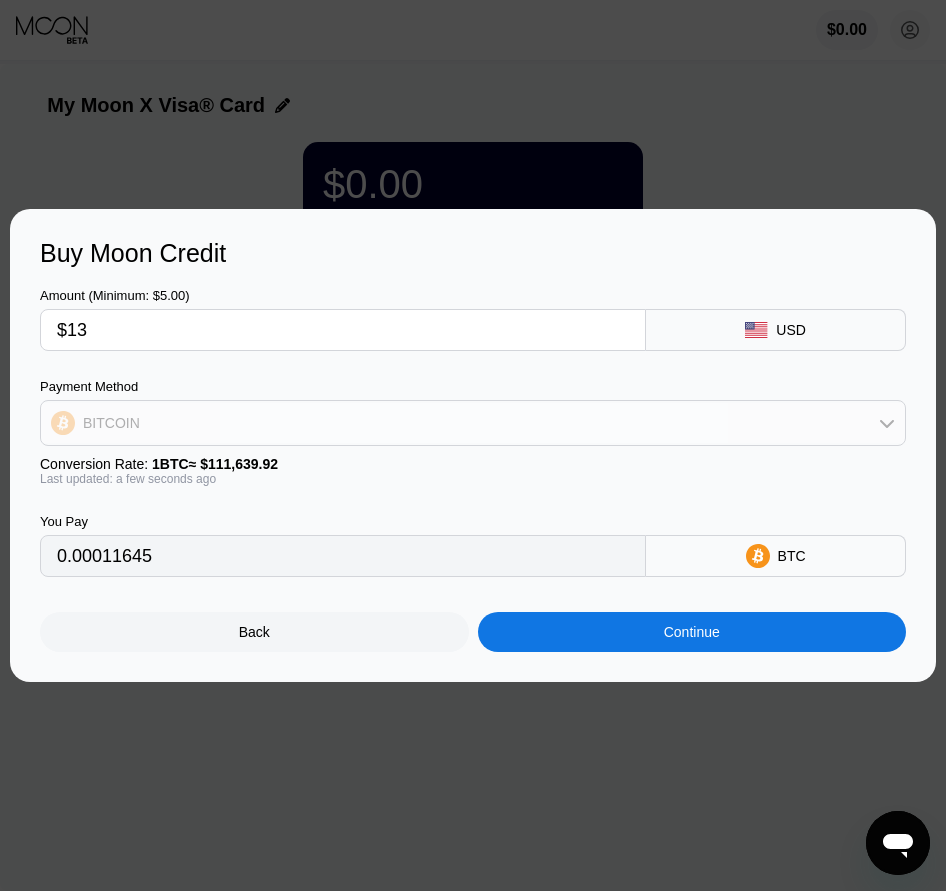 click on "BITCOIN" at bounding box center [473, 423] 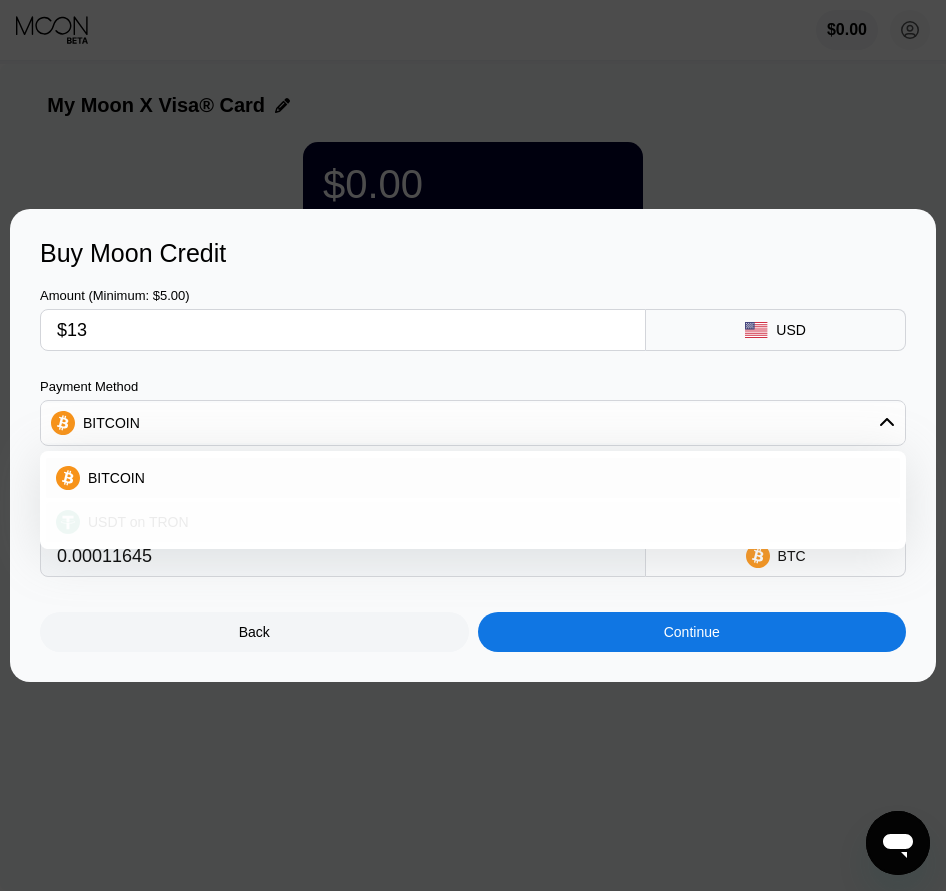 click on "USDT on TRON" at bounding box center (485, 522) 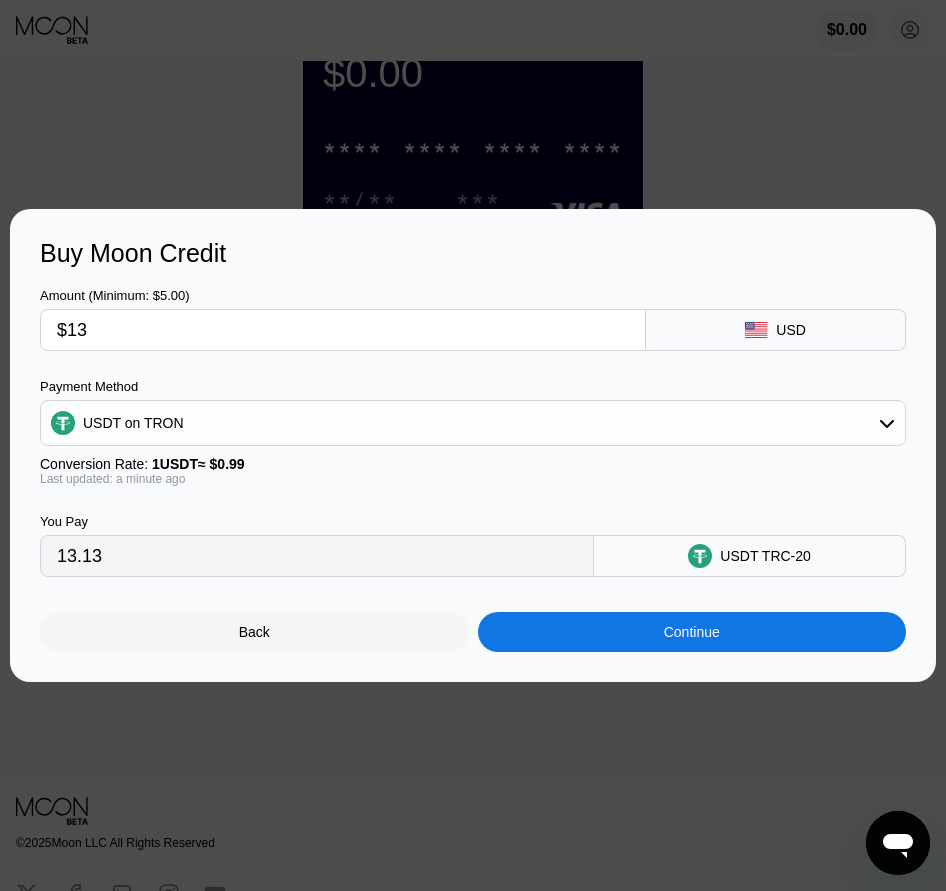 scroll, scrollTop: 120, scrollLeft: 0, axis: vertical 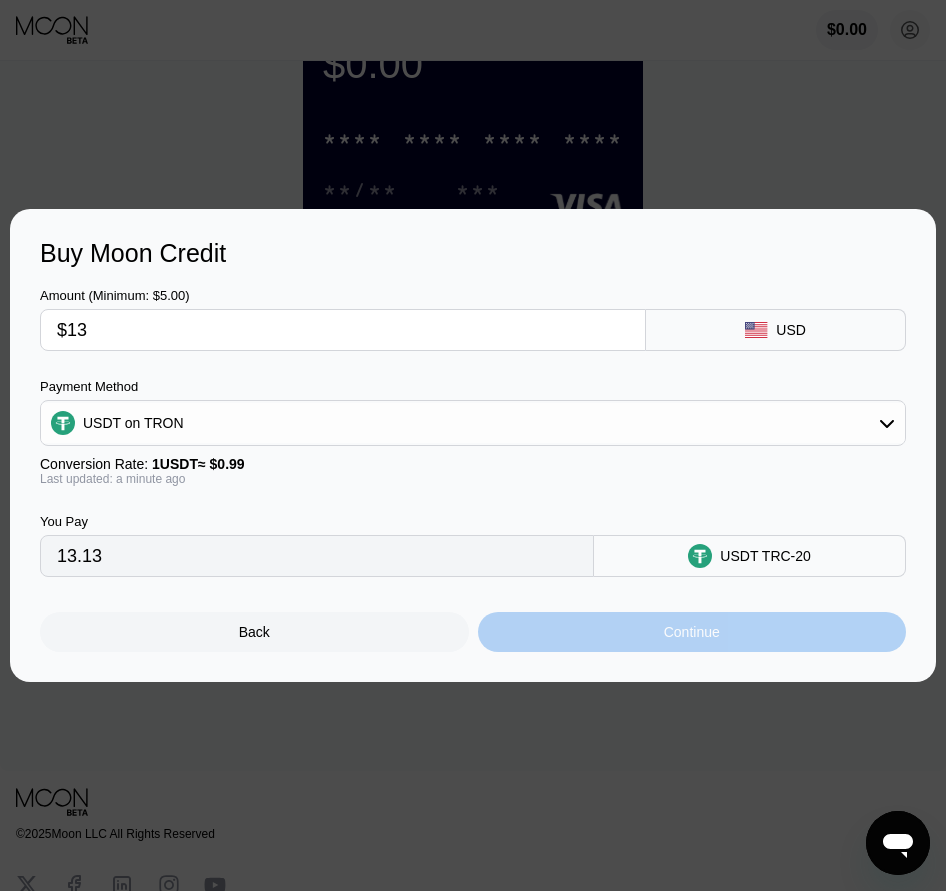 click on "Continue" at bounding box center [692, 632] 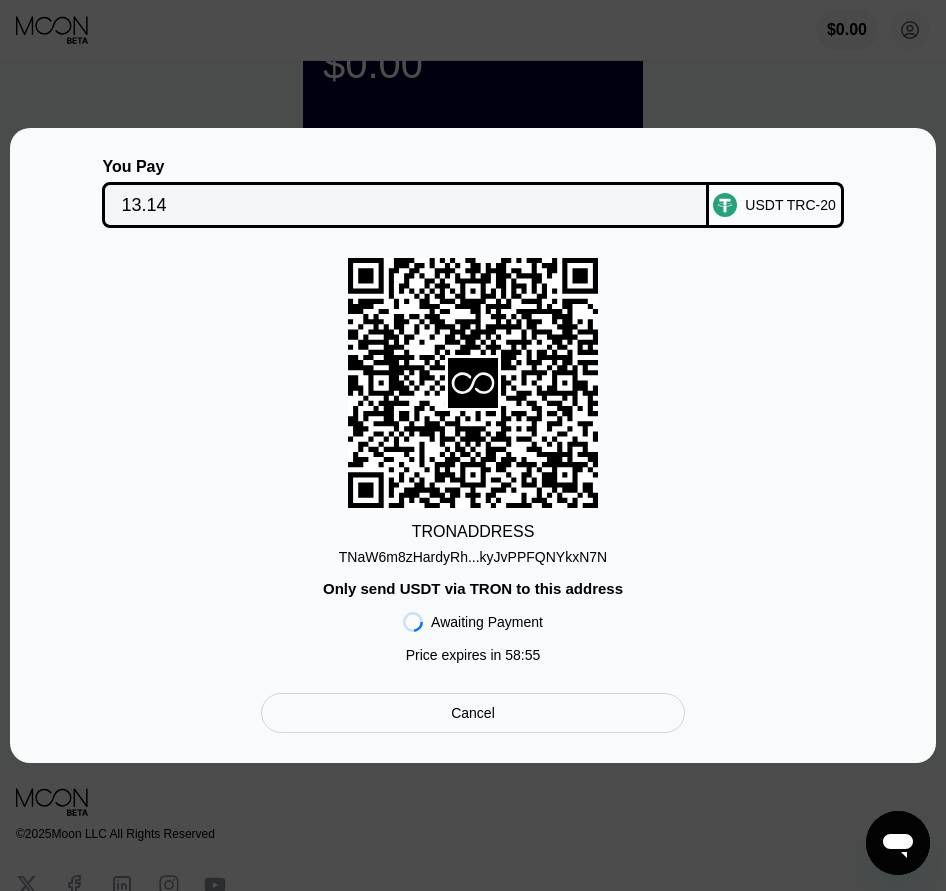 click on "TNaW6m8zHardyRh...kyJvPPFQNYkxN7N" at bounding box center (473, 557) 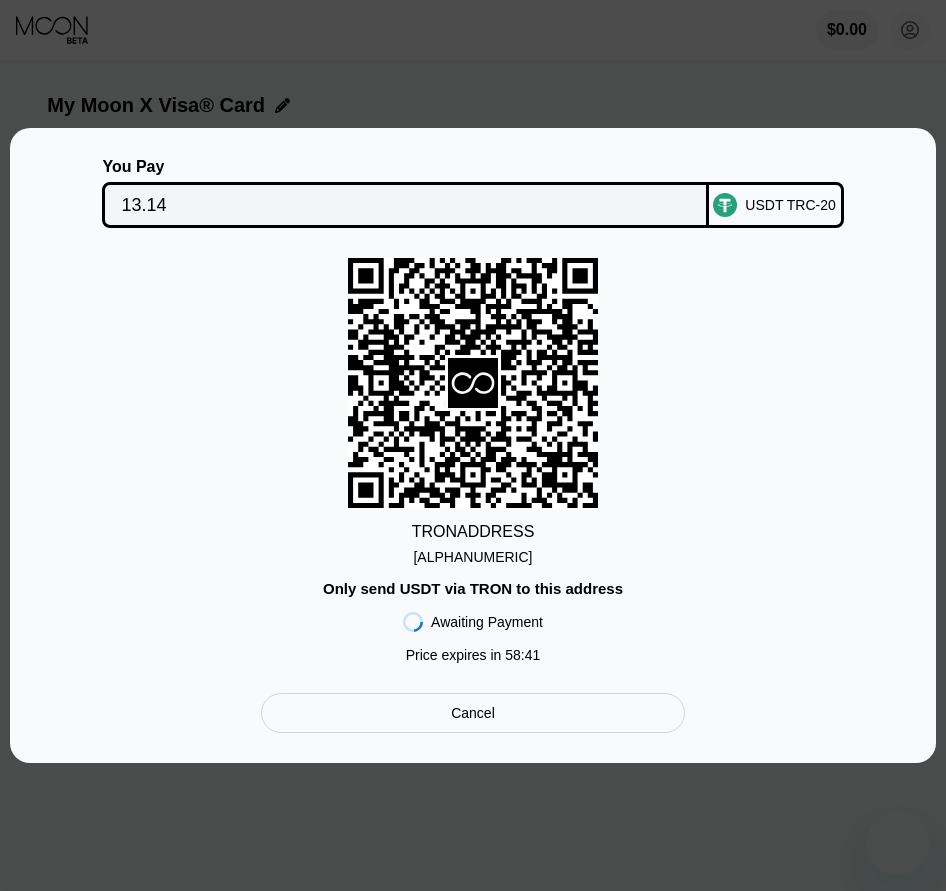 scroll, scrollTop: 120, scrollLeft: 0, axis: vertical 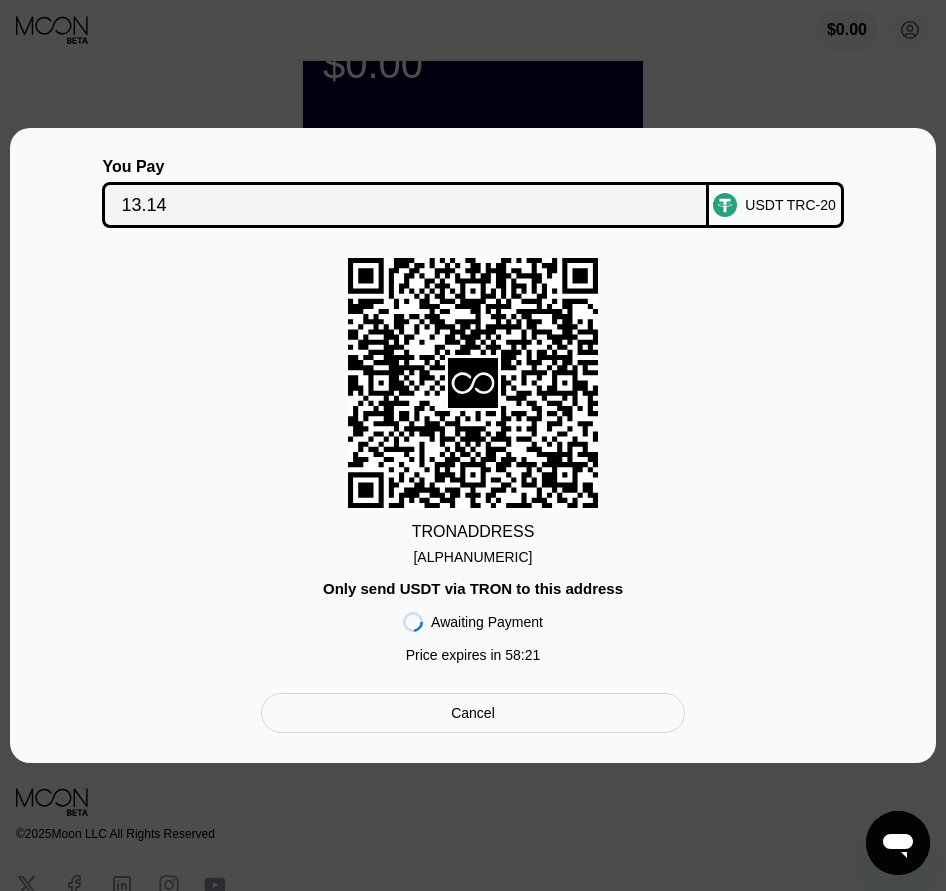 click on "13.14" at bounding box center [405, 205] 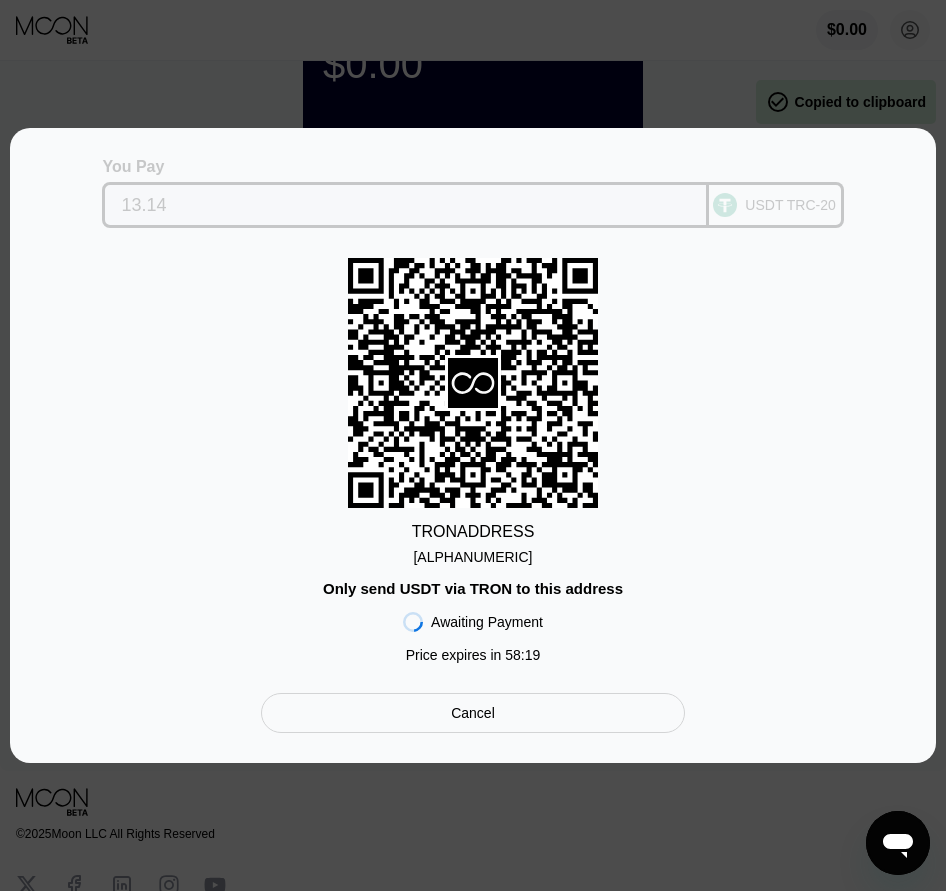 drag, startPoint x: 181, startPoint y: 198, endPoint x: 125, endPoint y: 206, distance: 56.568542 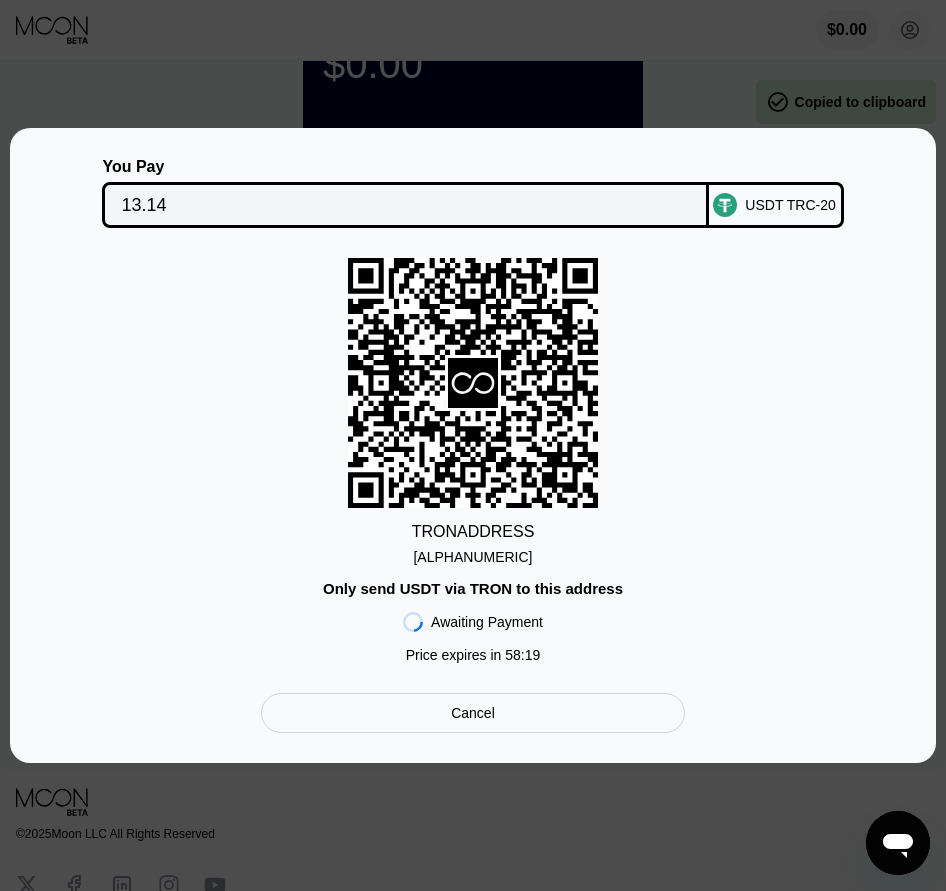 click on "13.14" at bounding box center [405, 205] 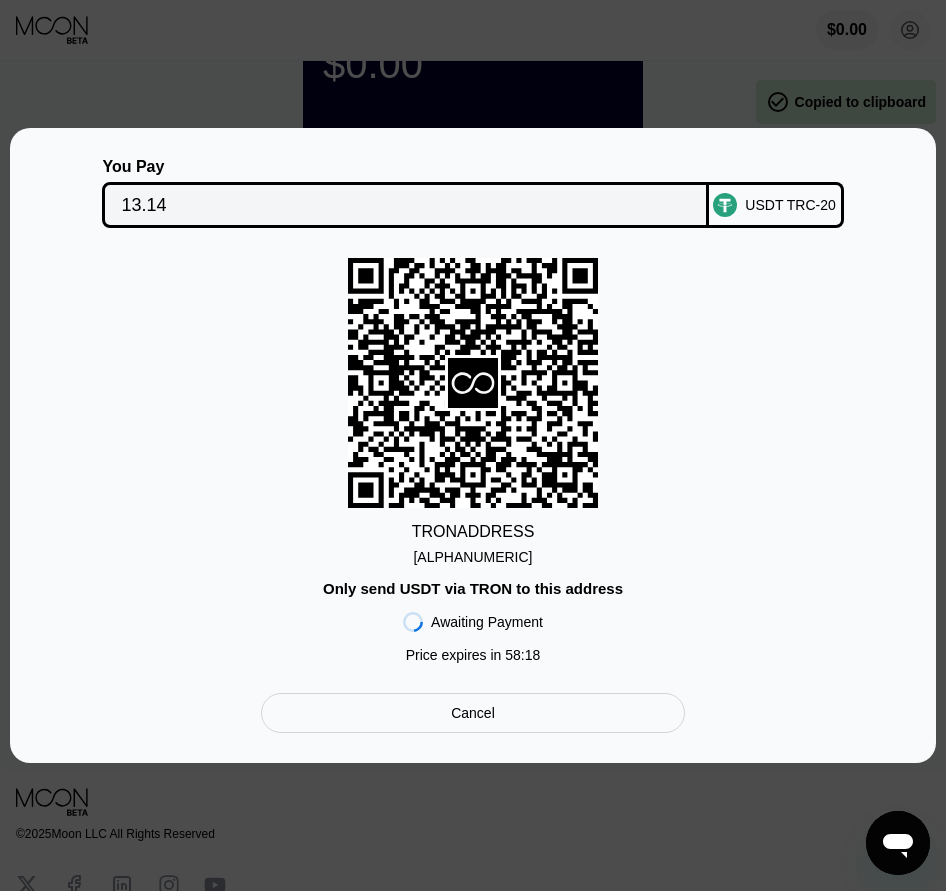 click on "13.14" at bounding box center (405, 205) 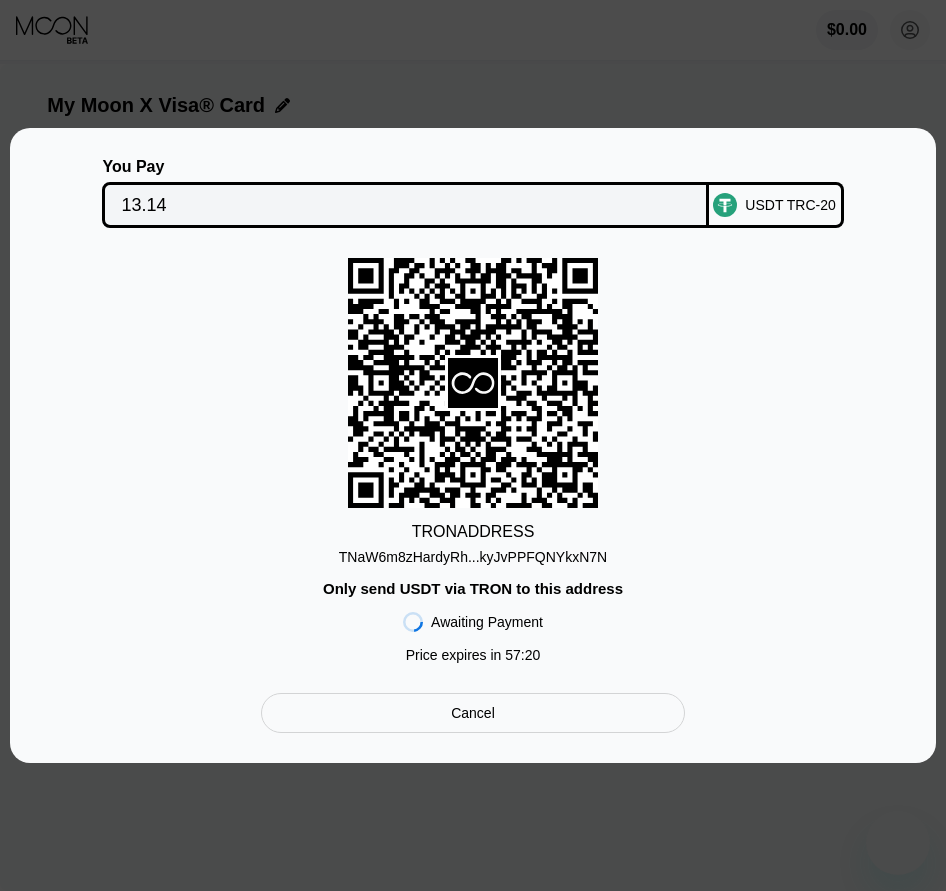 scroll, scrollTop: 120, scrollLeft: 0, axis: vertical 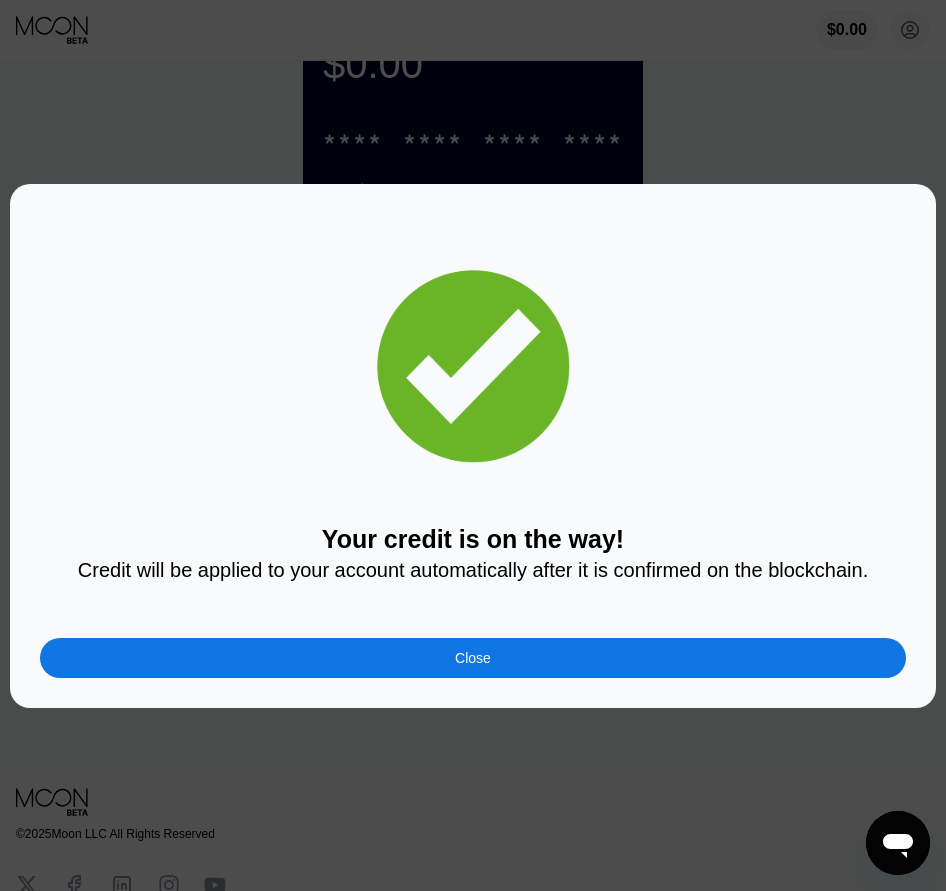 click on "Close" at bounding box center (473, 658) 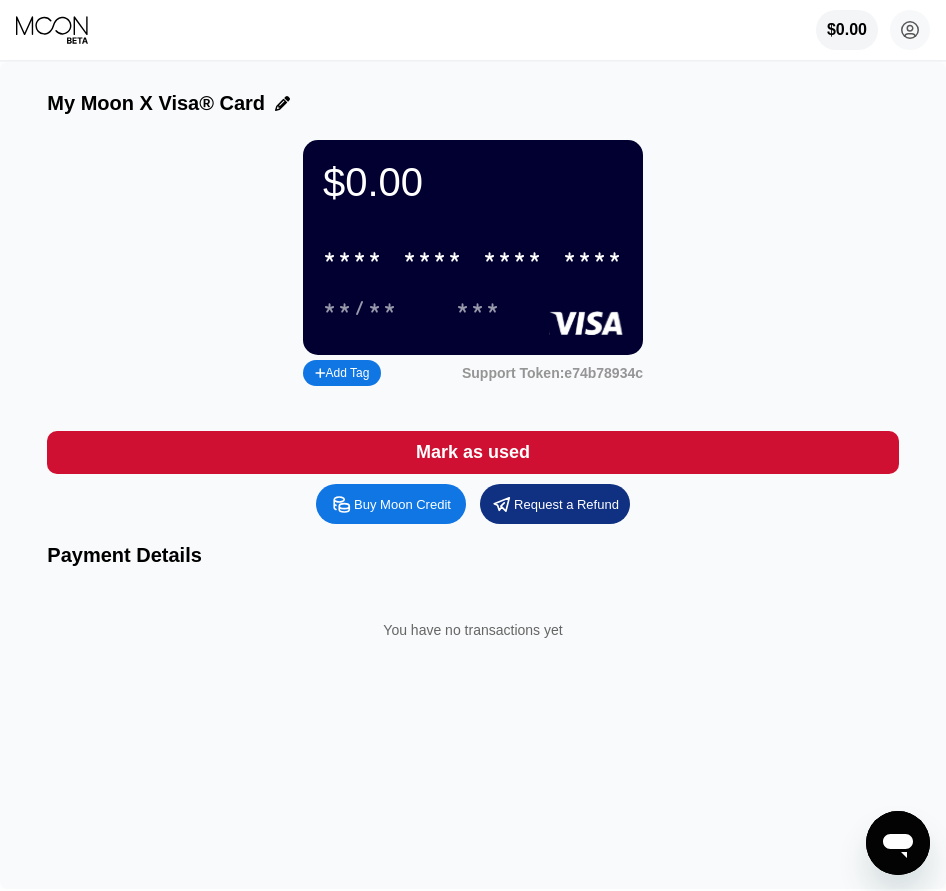 scroll, scrollTop: 0, scrollLeft: 0, axis: both 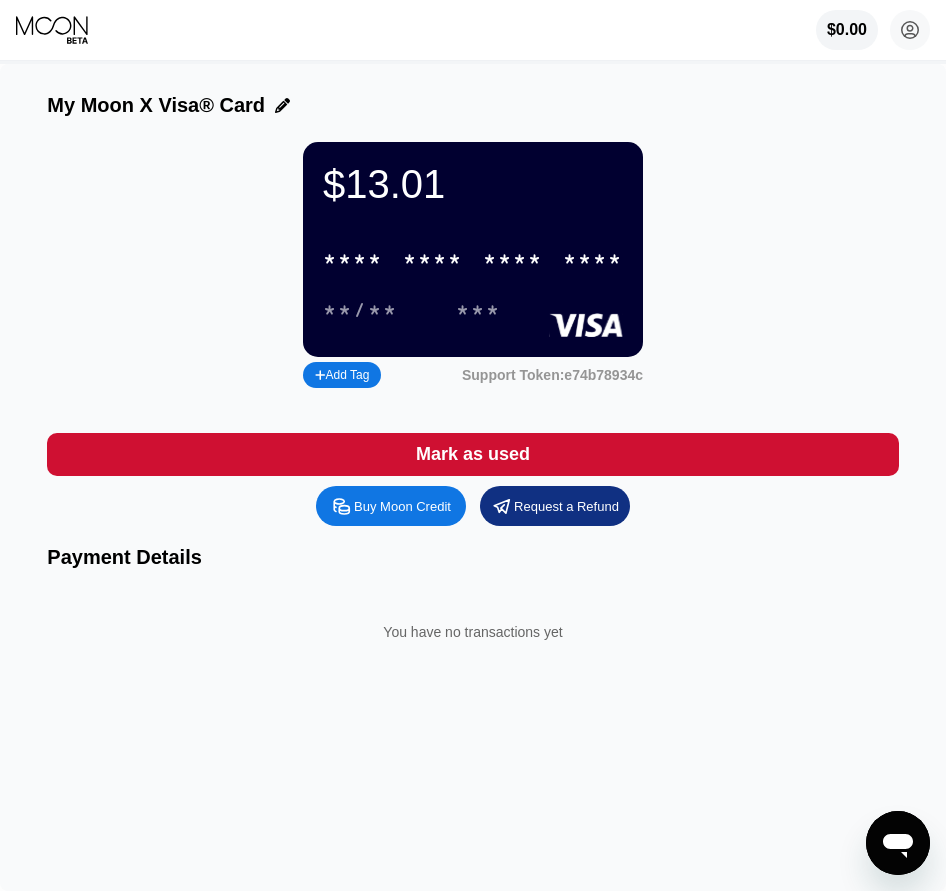 click on "* * * * * * * * * * * * ****" at bounding box center [473, 259] 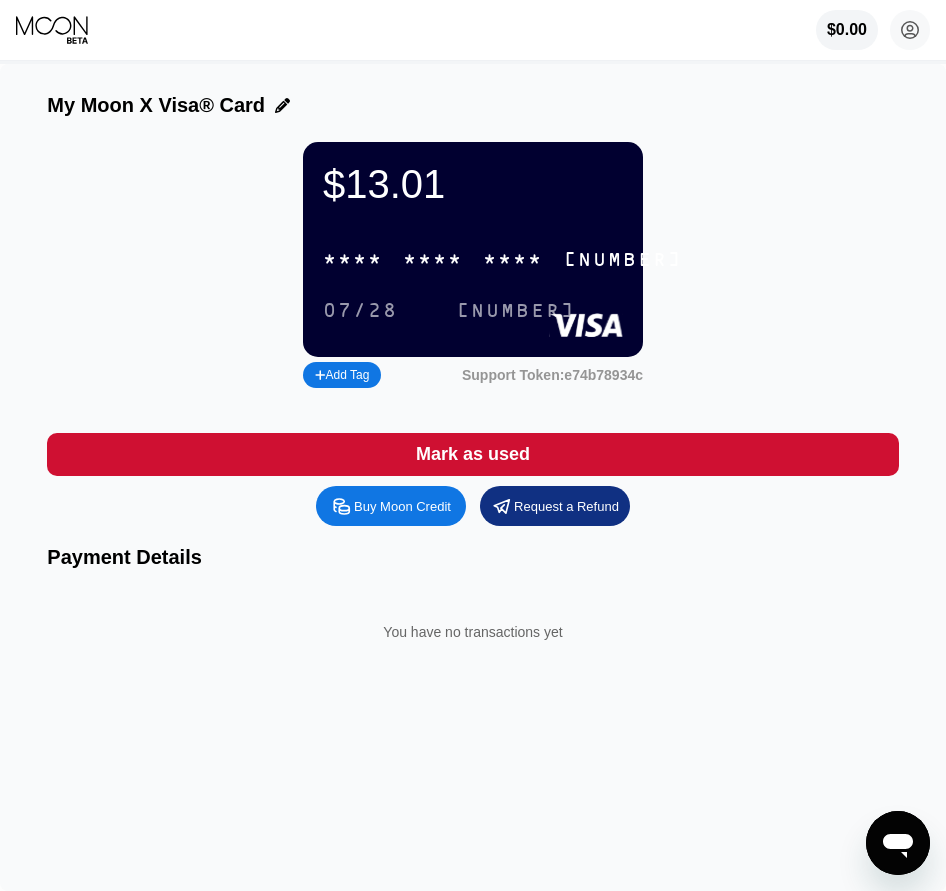 click on "$13.01 * * * * * * * * * * * * 1636 07/28 613" at bounding box center [473, 249] 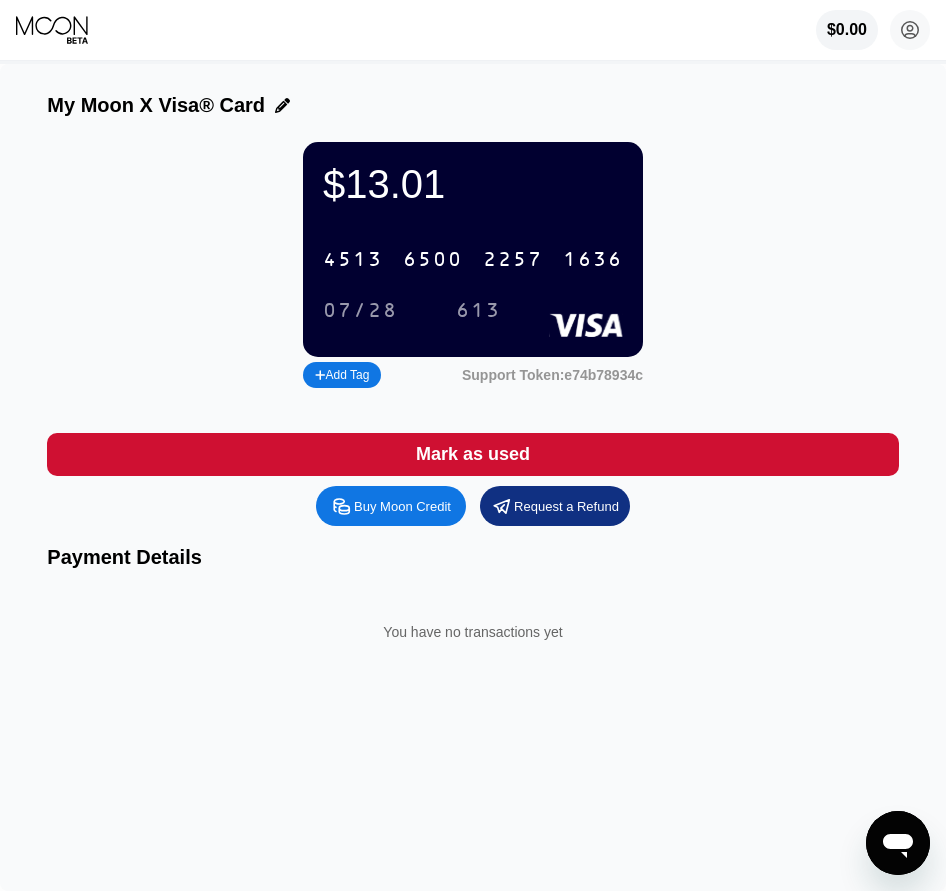 scroll, scrollTop: 0, scrollLeft: 0, axis: both 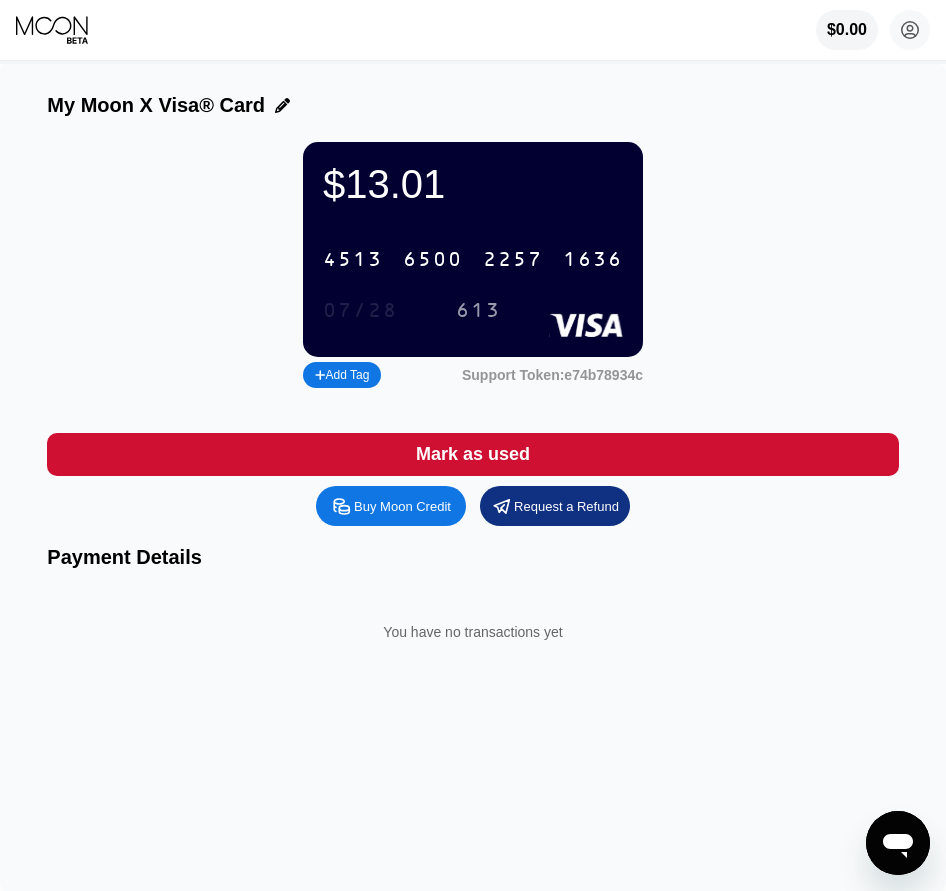 click on "07/28" at bounding box center (360, 311) 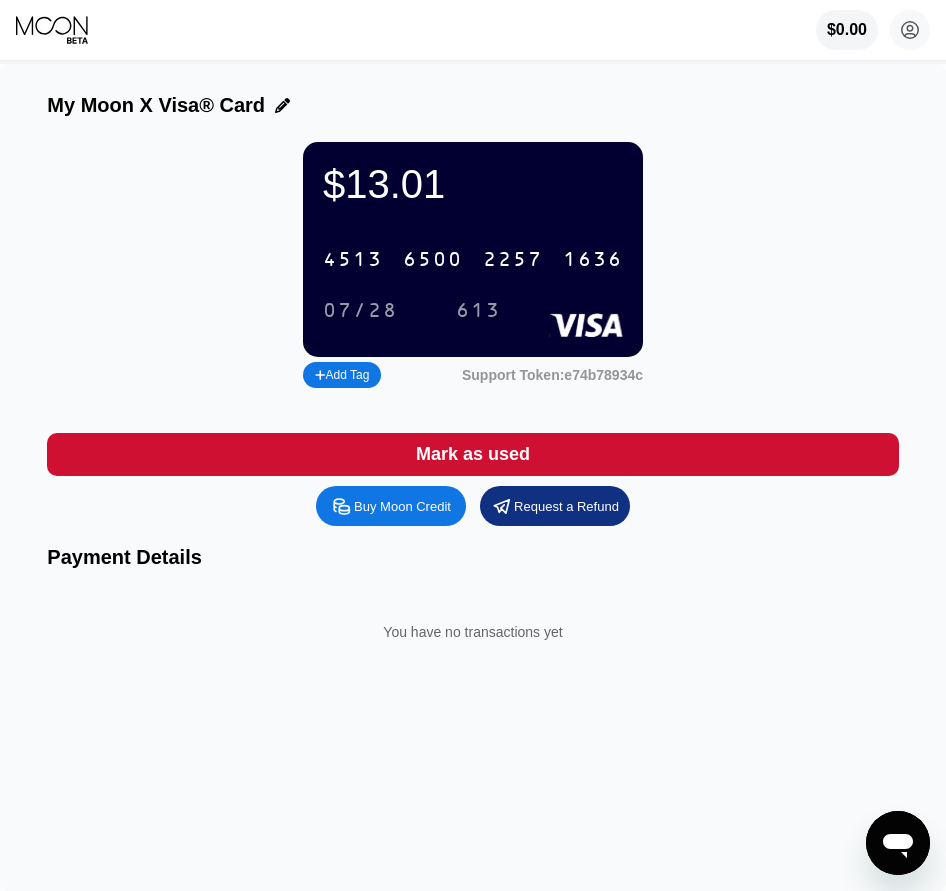 click on "613" at bounding box center (478, 311) 